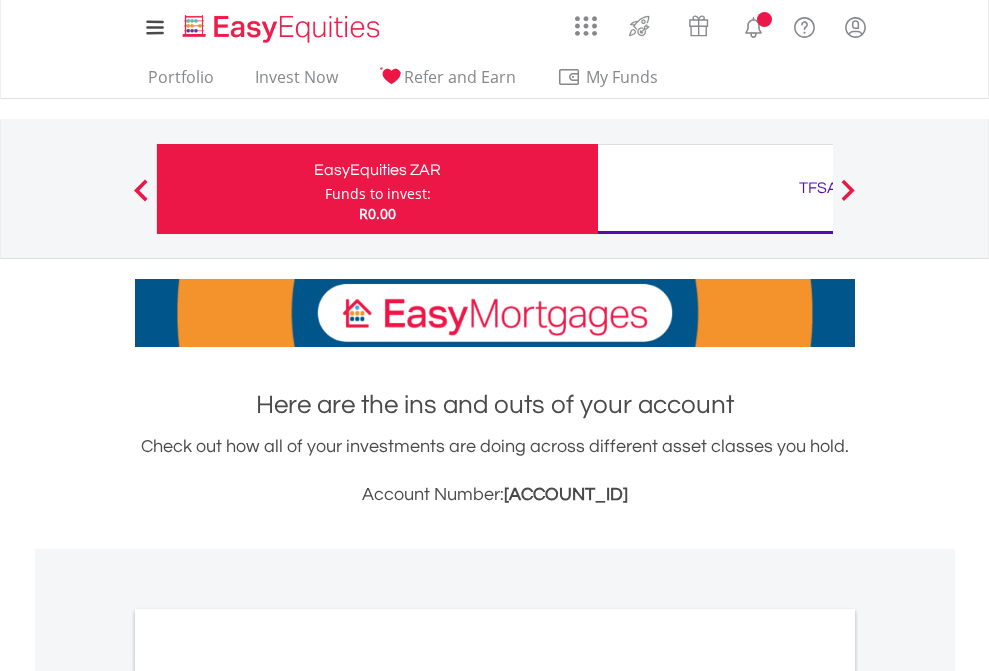 scroll, scrollTop: 0, scrollLeft: 0, axis: both 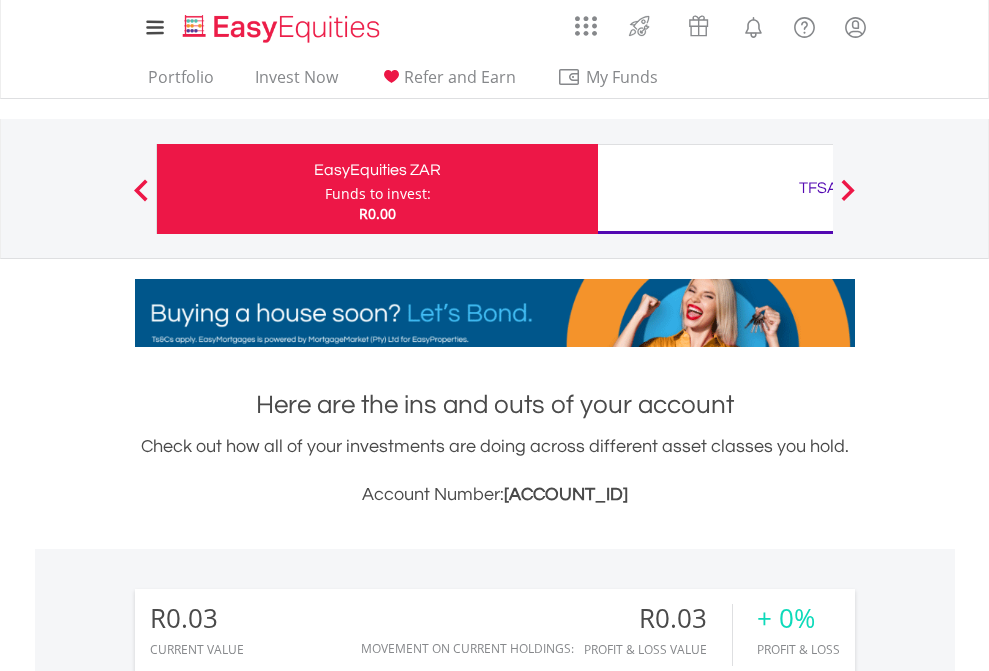 click on "Funds to invest:" at bounding box center [378, 194] 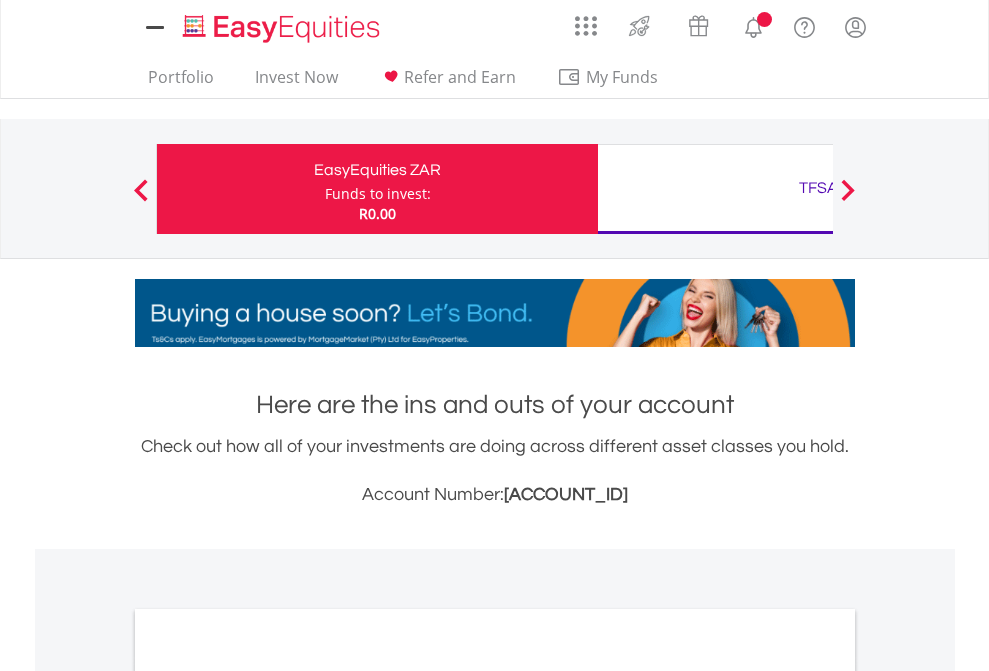 scroll, scrollTop: 0, scrollLeft: 0, axis: both 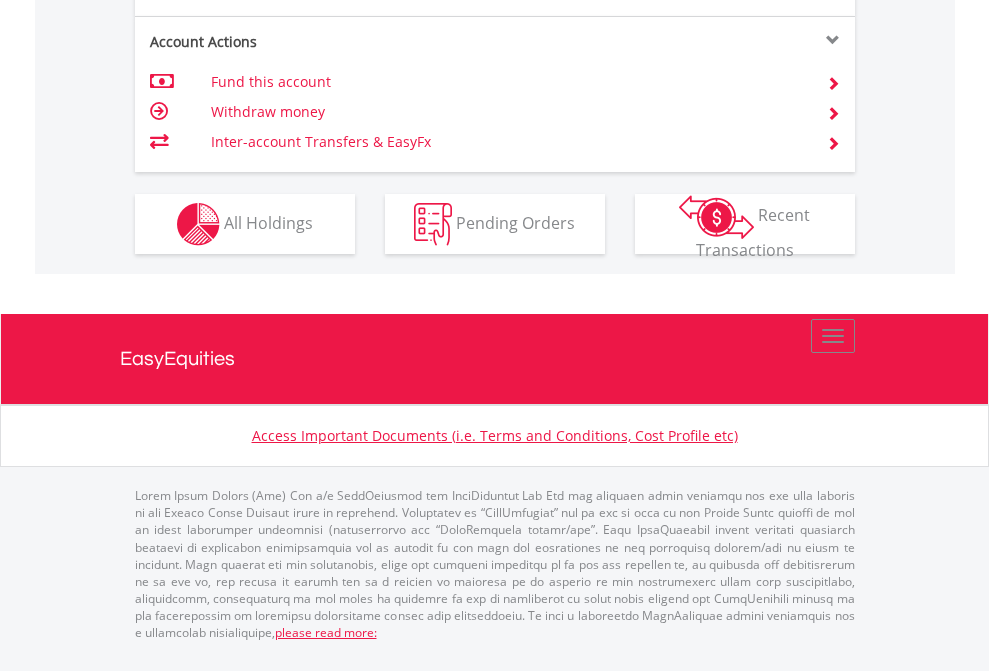 click on "Investment types" at bounding box center (706, -337) 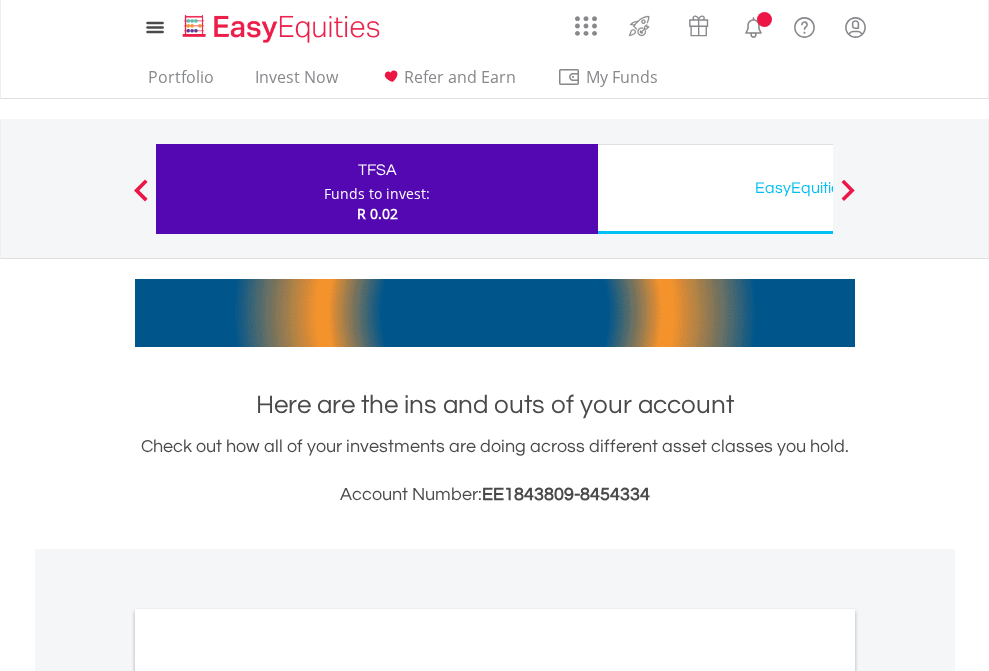 scroll, scrollTop: 0, scrollLeft: 0, axis: both 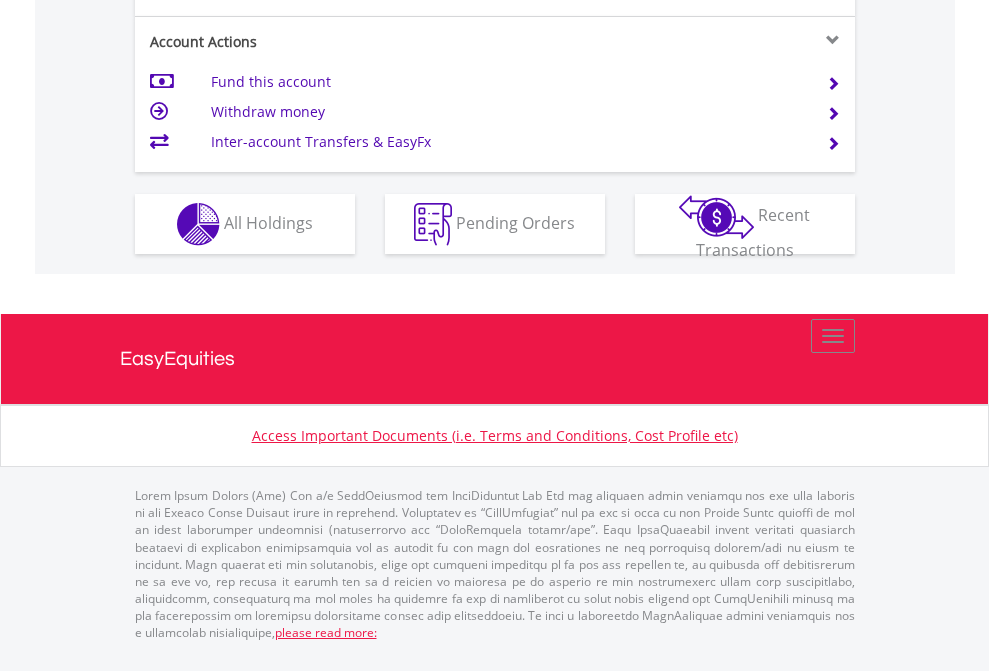 click on "Investment types" at bounding box center (706, -337) 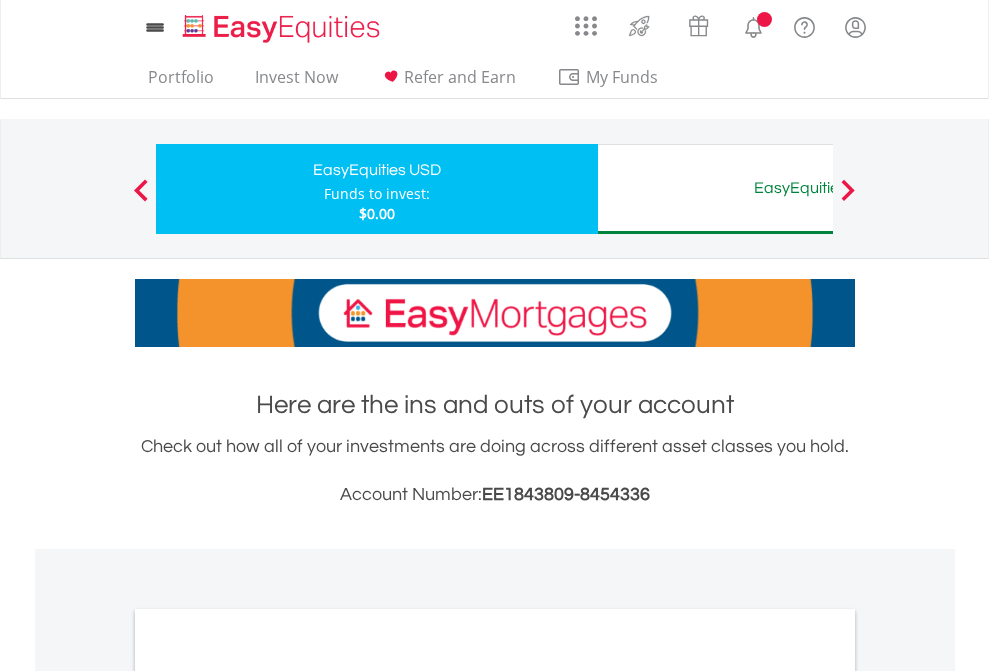 scroll, scrollTop: 0, scrollLeft: 0, axis: both 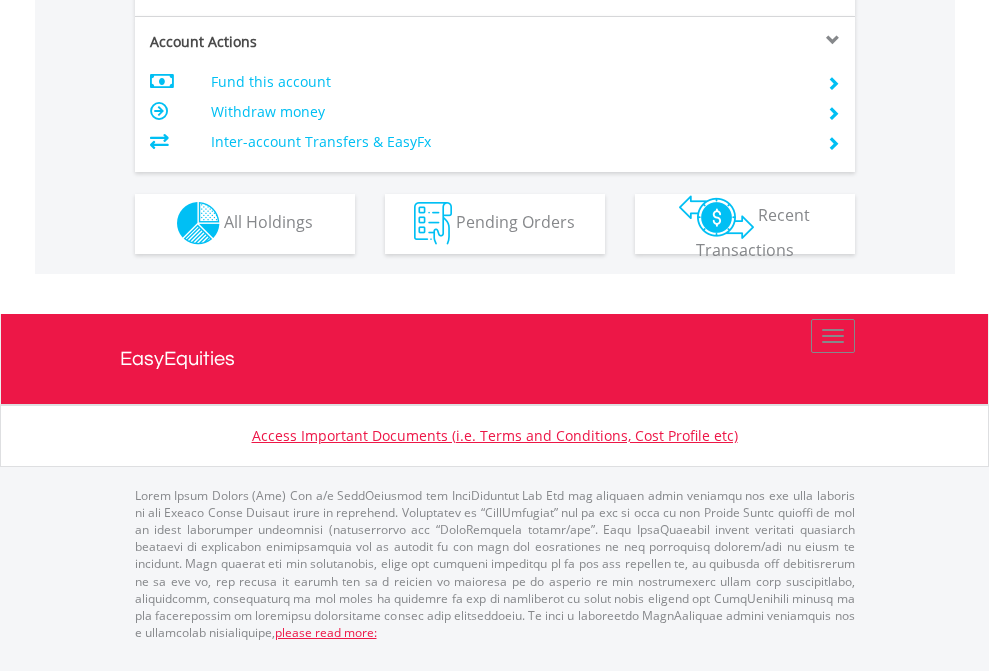 click on "Investment types" at bounding box center (706, -353) 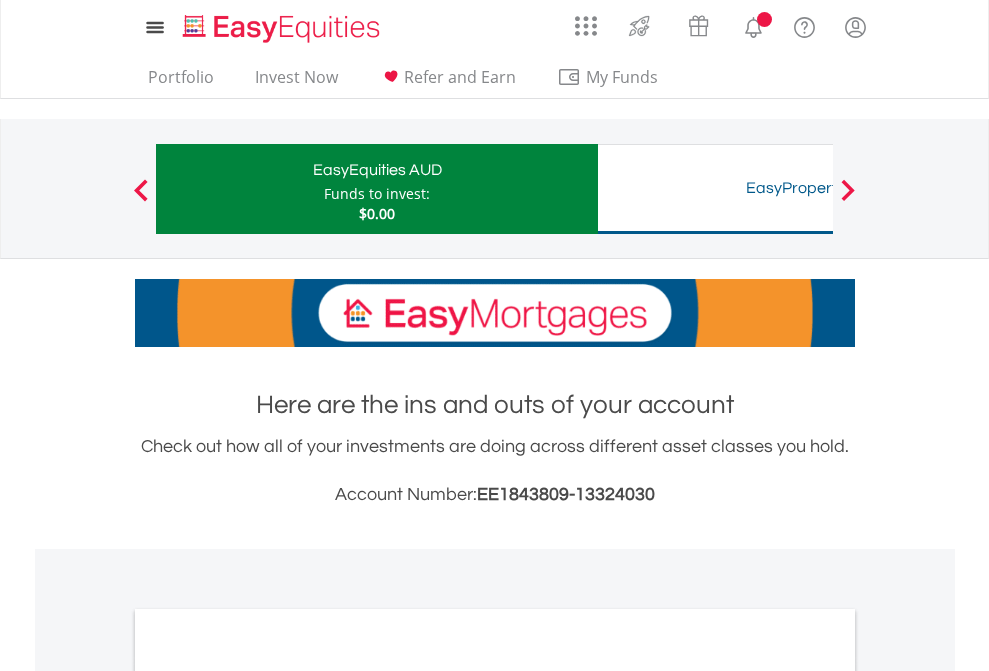 scroll, scrollTop: 0, scrollLeft: 0, axis: both 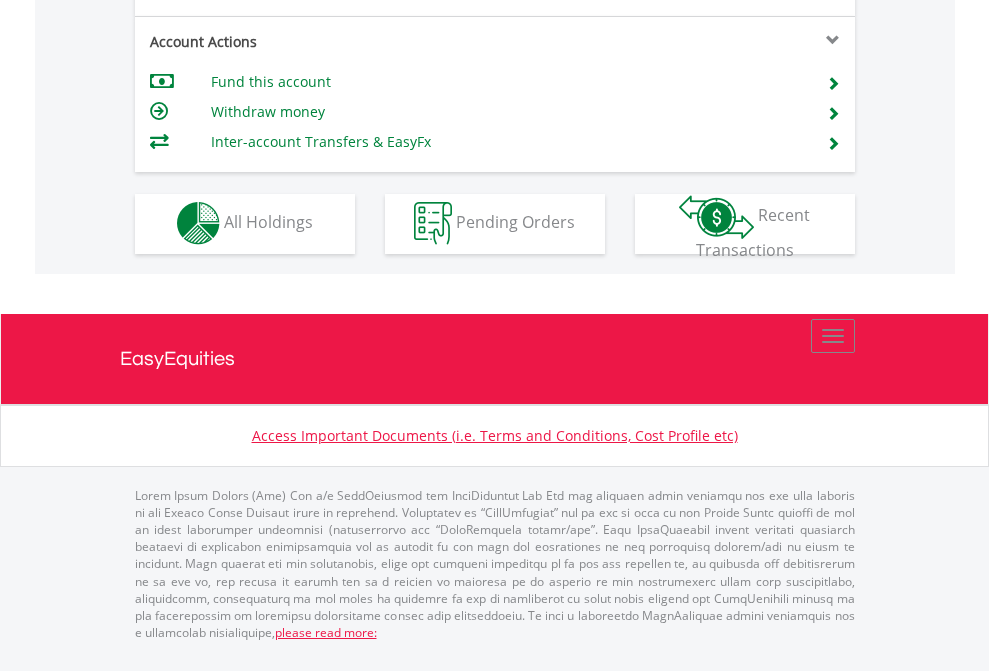 click on "Investment types" at bounding box center (706, -353) 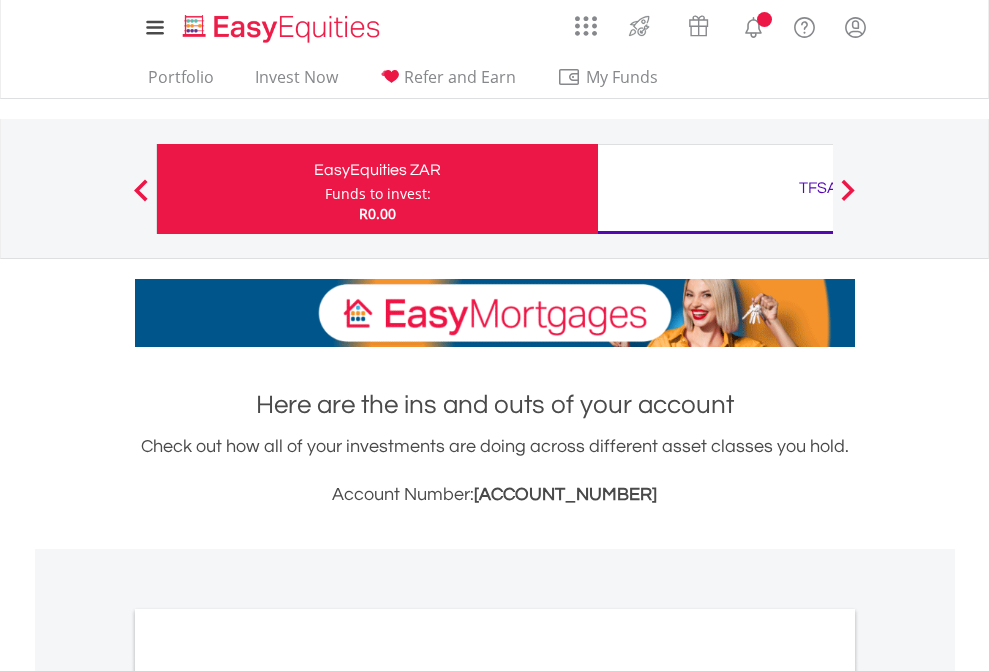 scroll, scrollTop: 1202, scrollLeft: 0, axis: vertical 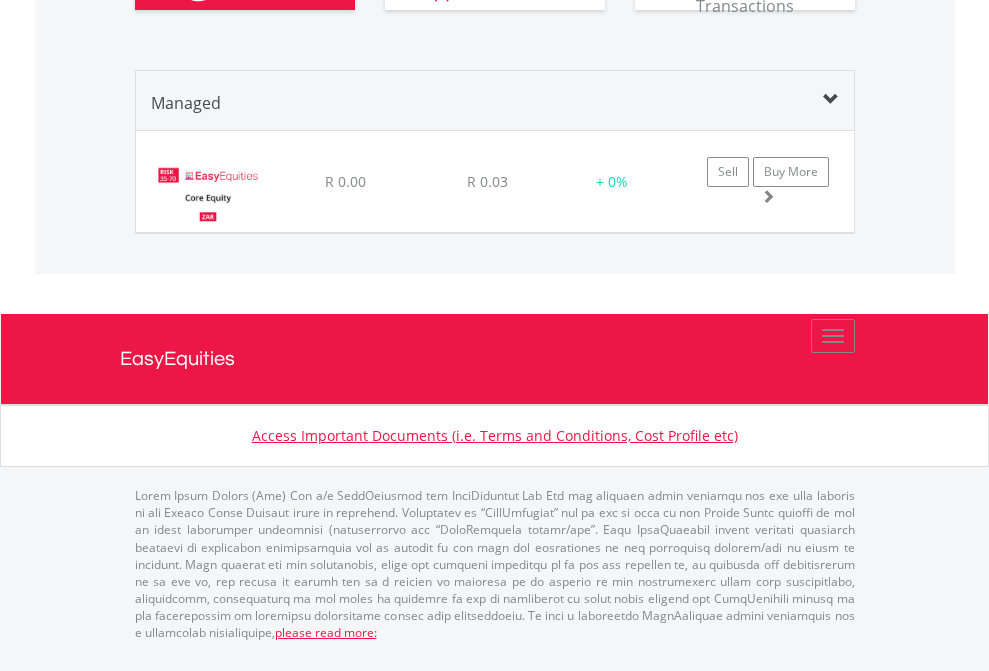 click on "TFSA" at bounding box center [818, -1300] 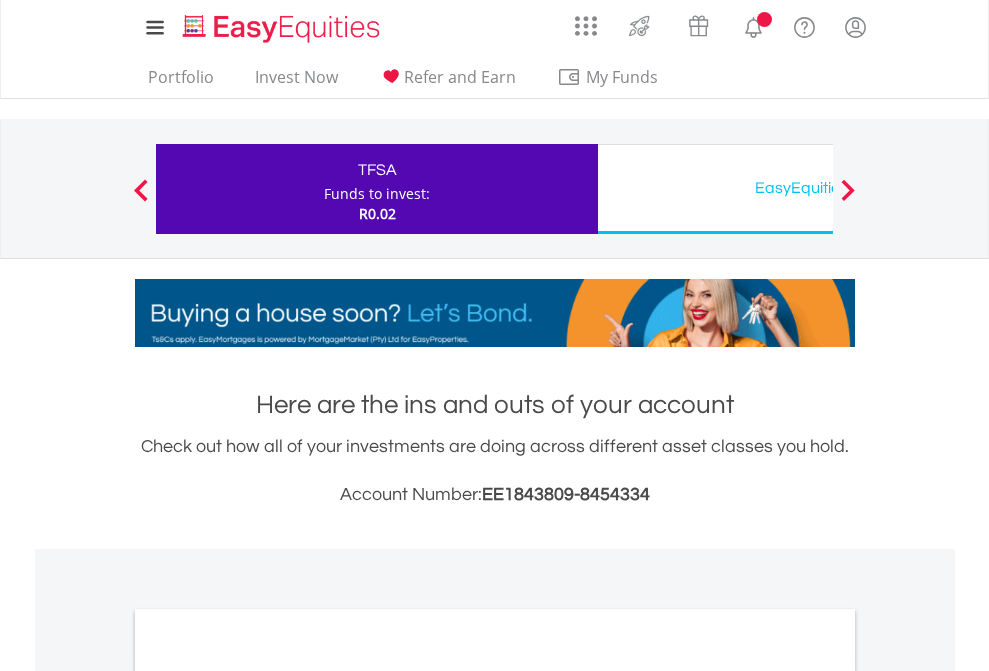 scroll, scrollTop: 0, scrollLeft: 0, axis: both 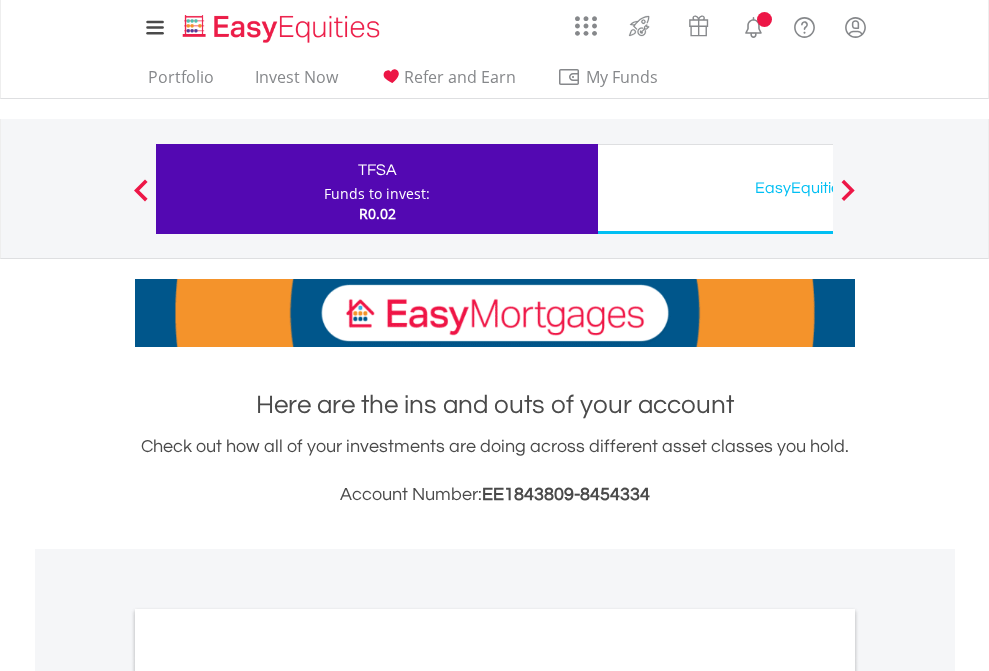 click on "All Holdings" at bounding box center (268, 1096) 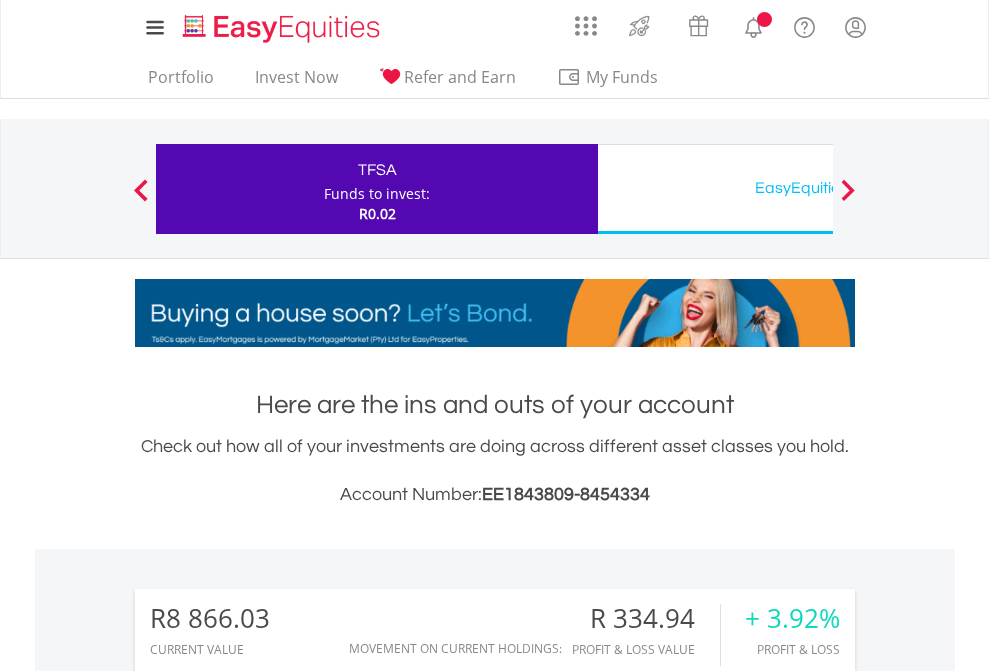 scroll, scrollTop: 1202, scrollLeft: 0, axis: vertical 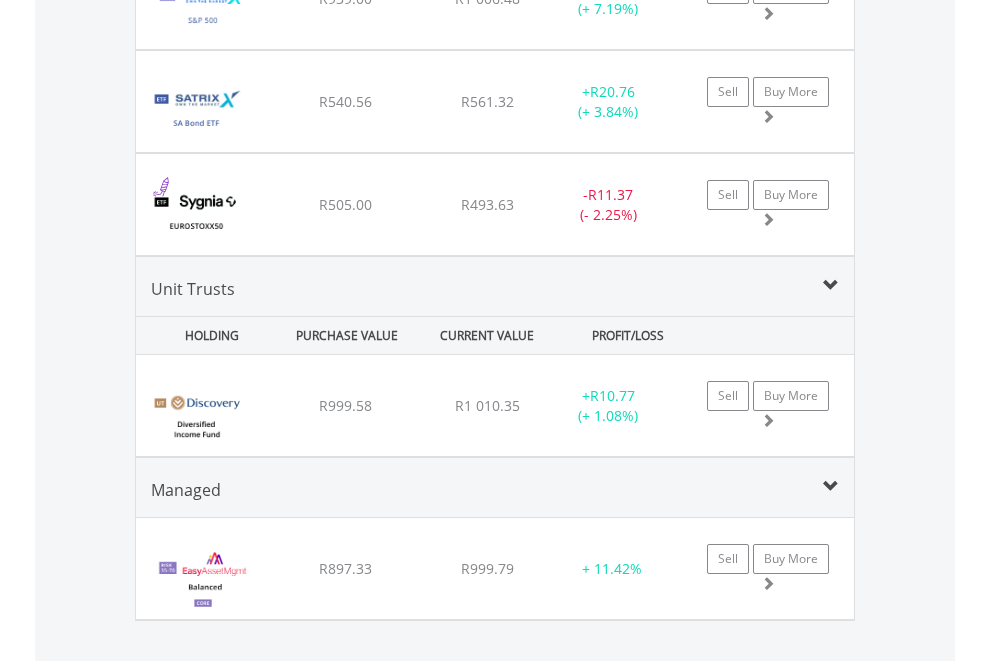 click on "EasyEquities USD" at bounding box center [818, -2156] 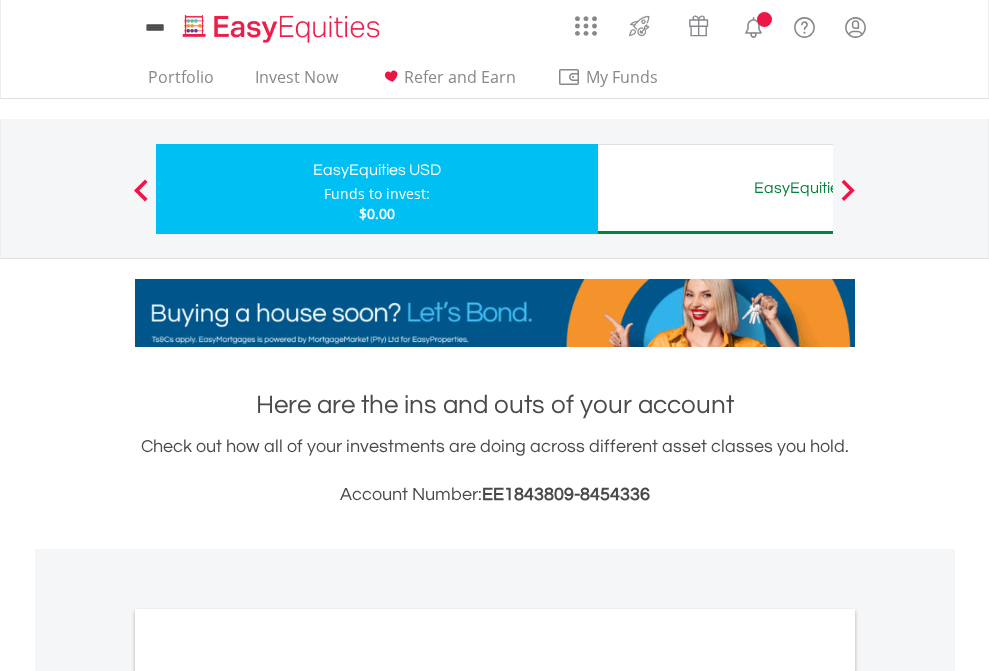scroll, scrollTop: 1202, scrollLeft: 0, axis: vertical 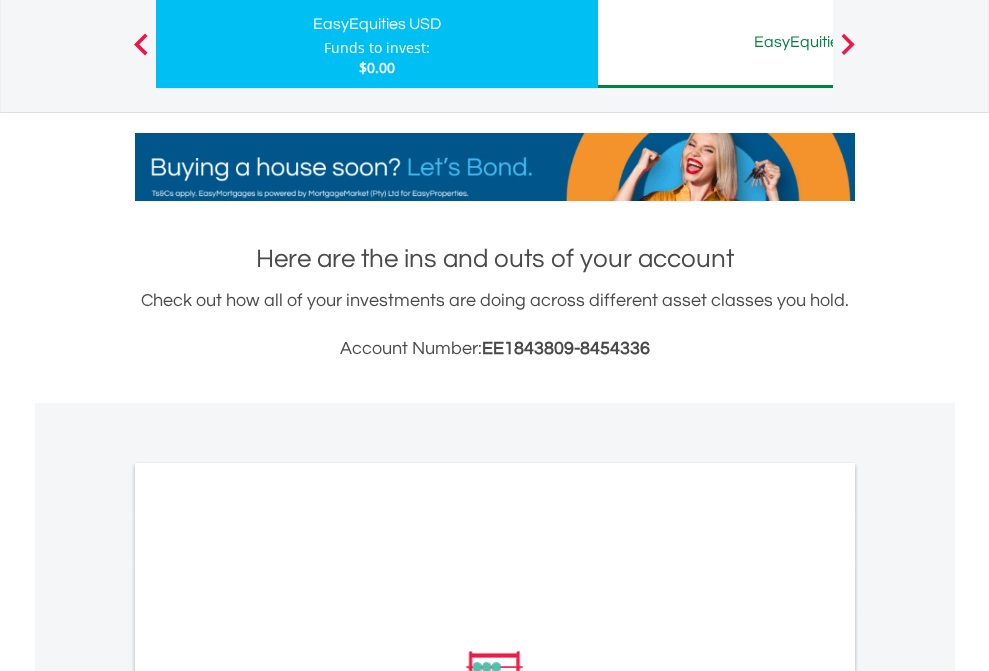 click on "All Holdings" at bounding box center (268, 950) 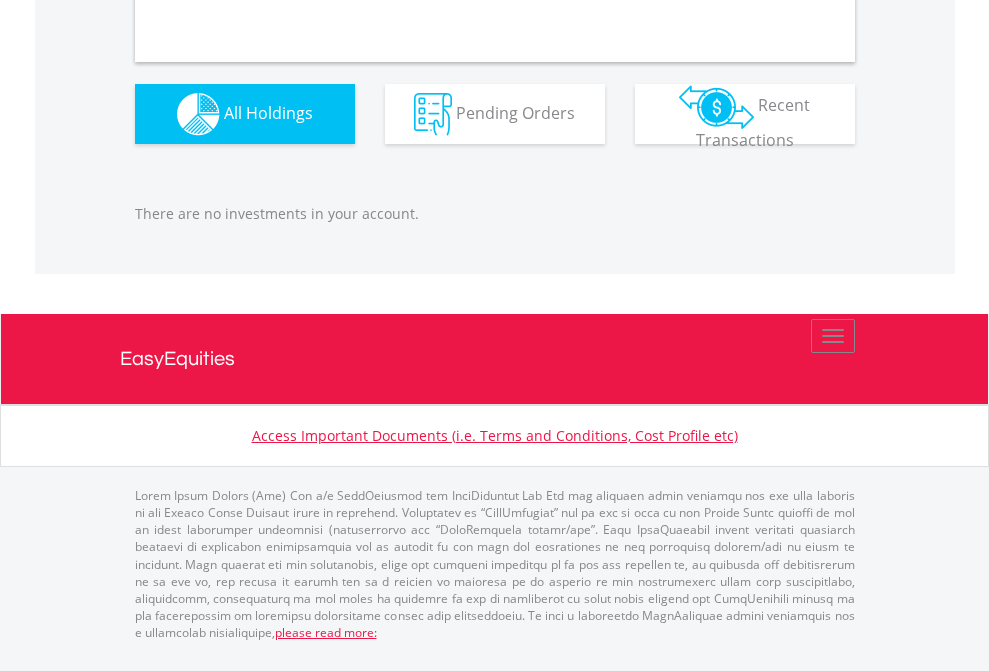 scroll, scrollTop: 1980, scrollLeft: 0, axis: vertical 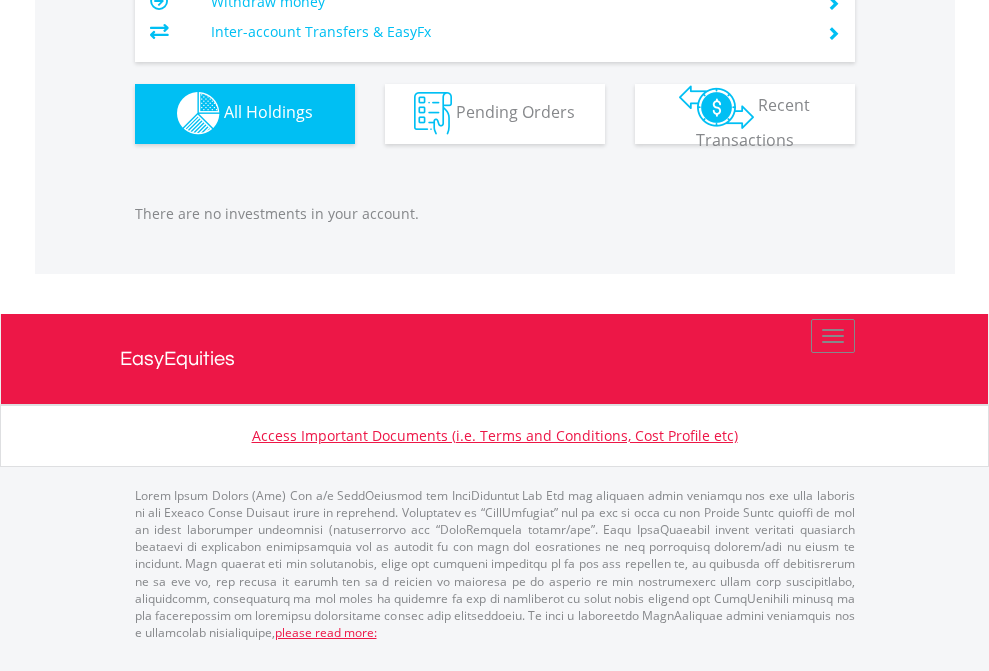 click on "EasyEquities AUD" at bounding box center (818, -1142) 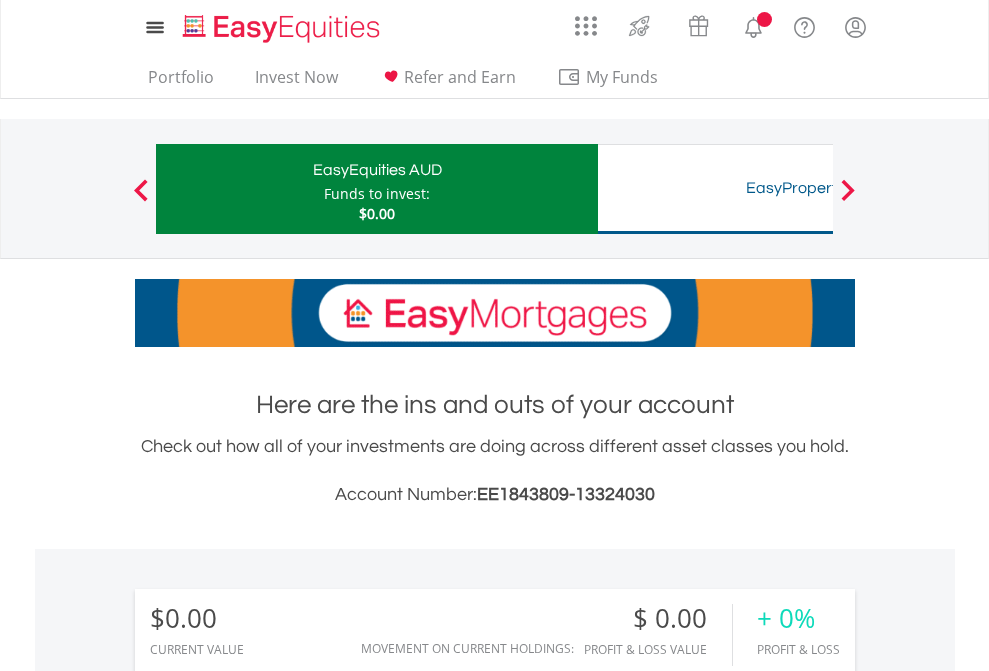 scroll, scrollTop: 1486, scrollLeft: 0, axis: vertical 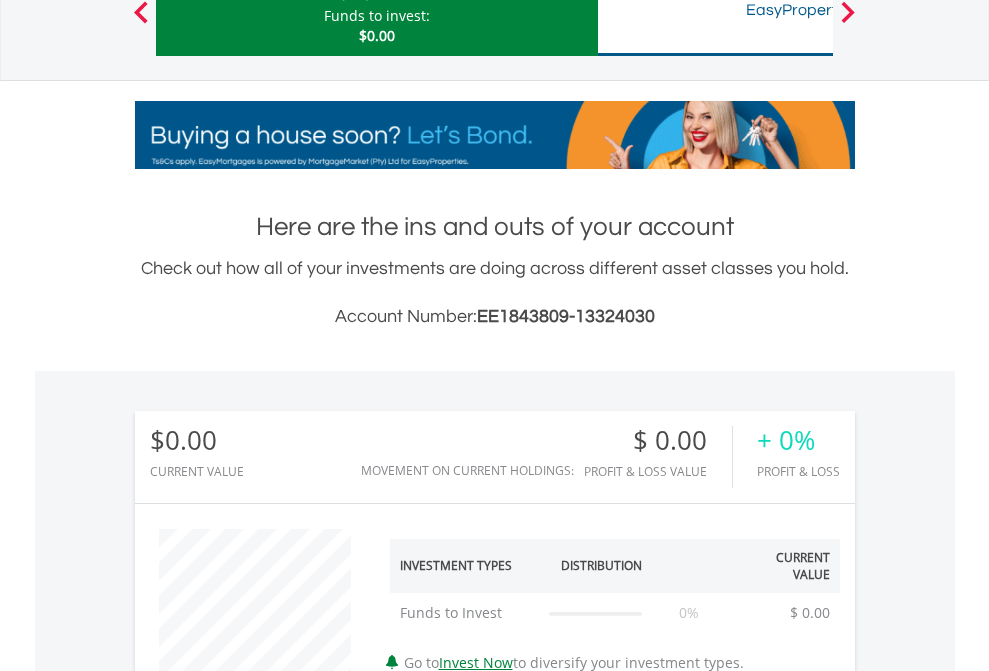 click on "All Holdings" at bounding box center (268, 1264) 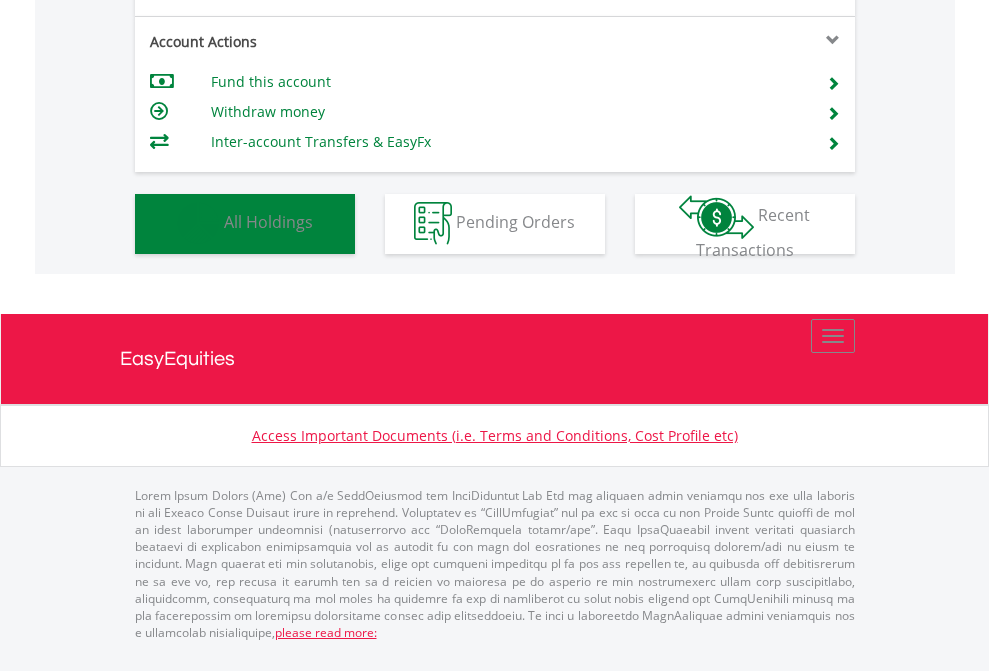 scroll, scrollTop: 999808, scrollLeft: 999687, axis: both 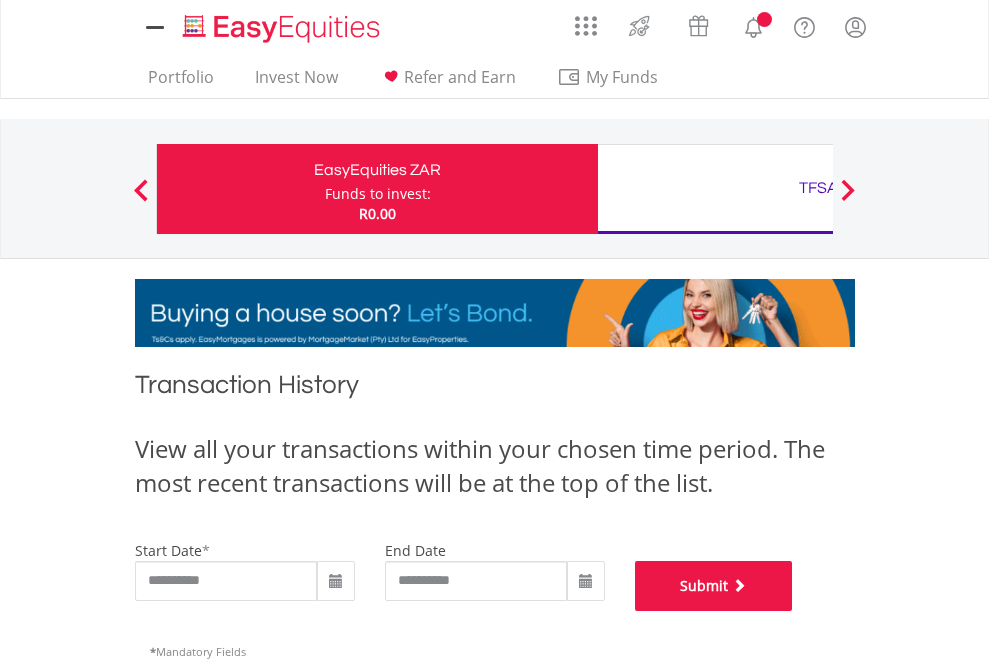 click on "Submit" at bounding box center (714, 586) 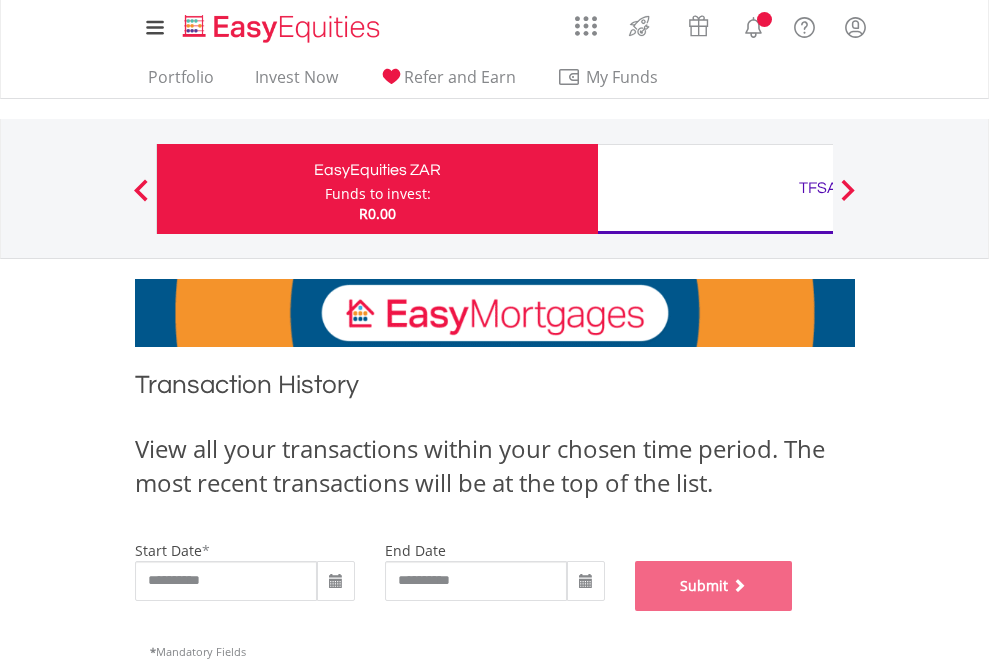 scroll, scrollTop: 811, scrollLeft: 0, axis: vertical 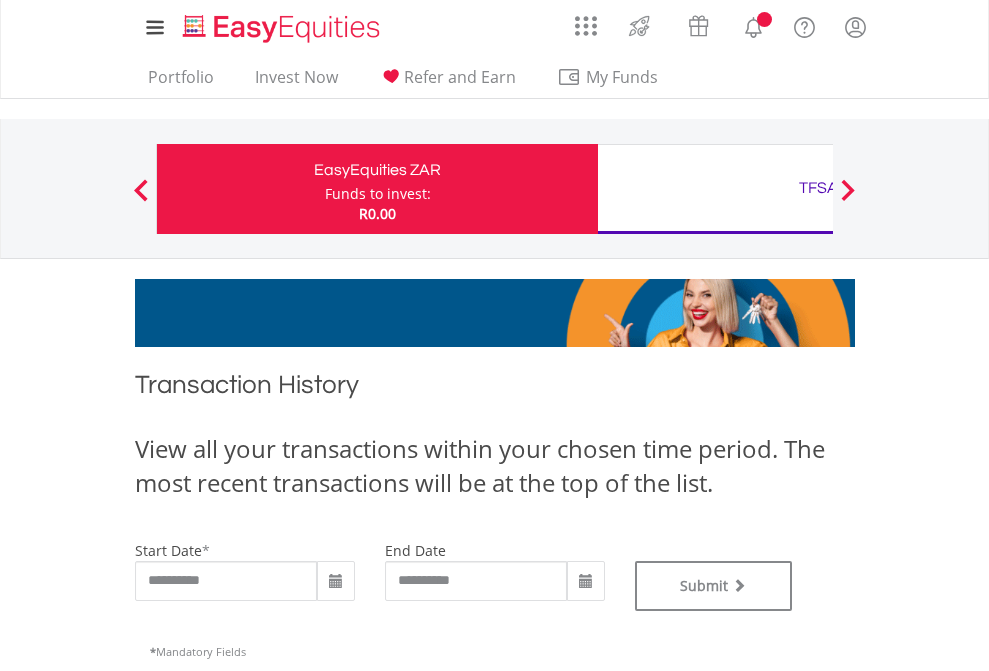 click on "TFSA" at bounding box center (818, 188) 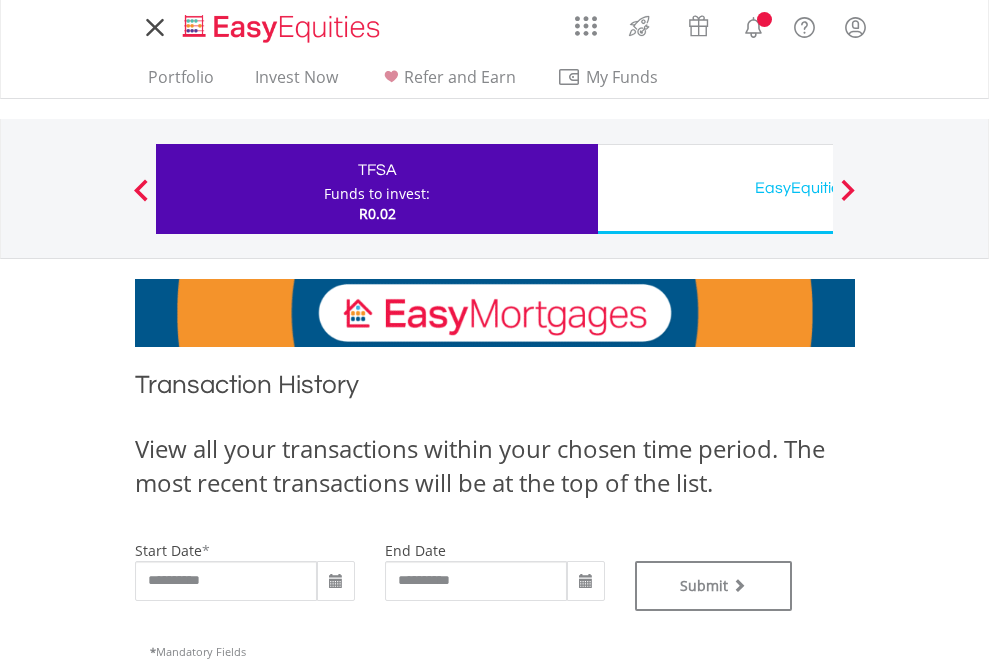 scroll, scrollTop: 0, scrollLeft: 0, axis: both 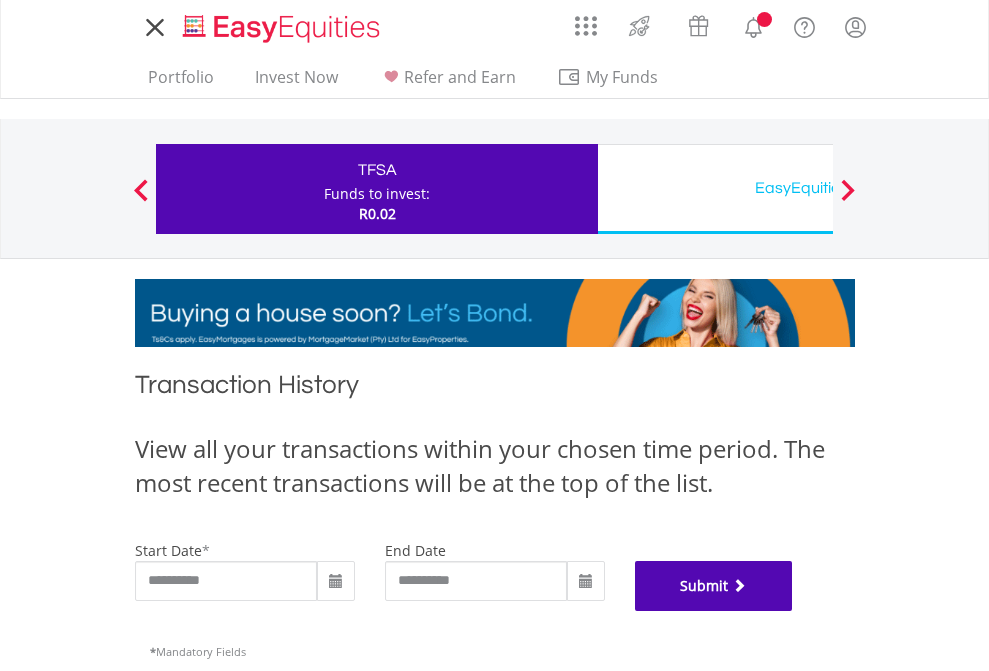 click on "Submit" at bounding box center (714, 586) 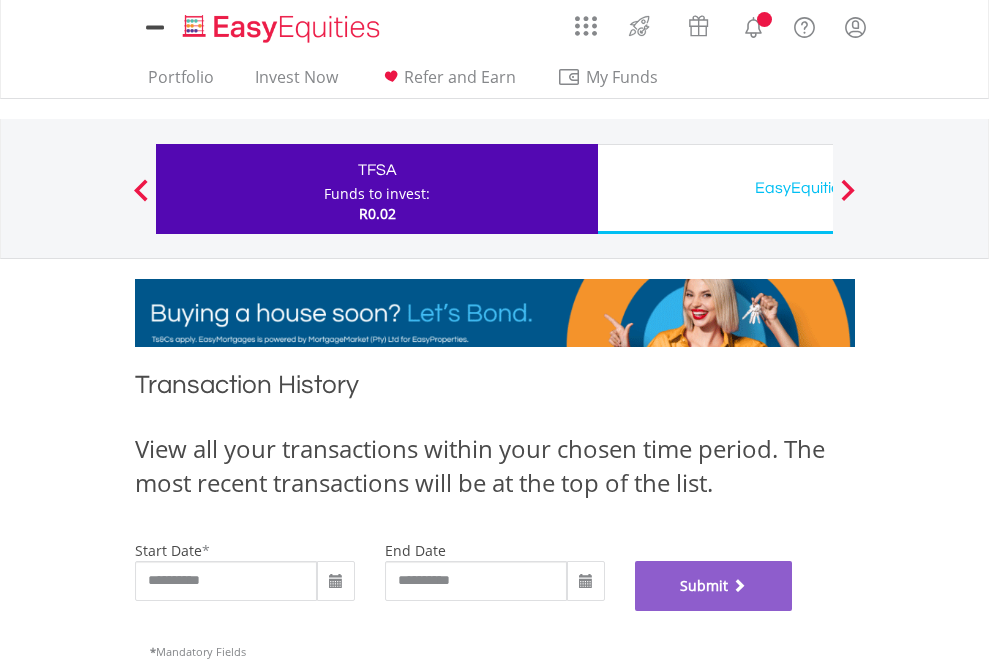 scroll, scrollTop: 811, scrollLeft: 0, axis: vertical 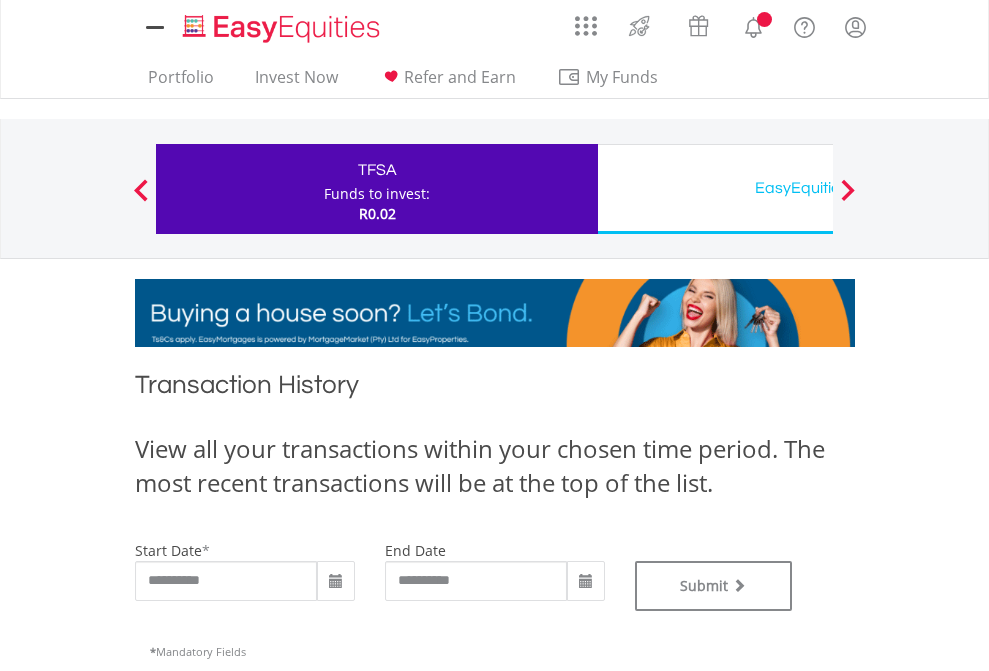 click on "EasyEquities USD" at bounding box center [818, 188] 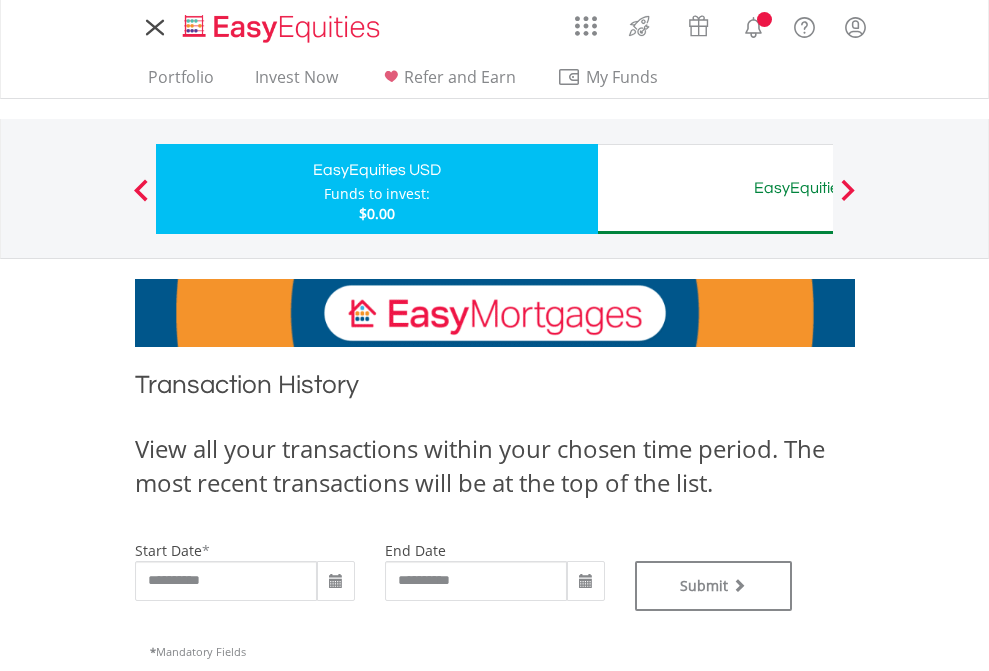 scroll, scrollTop: 0, scrollLeft: 0, axis: both 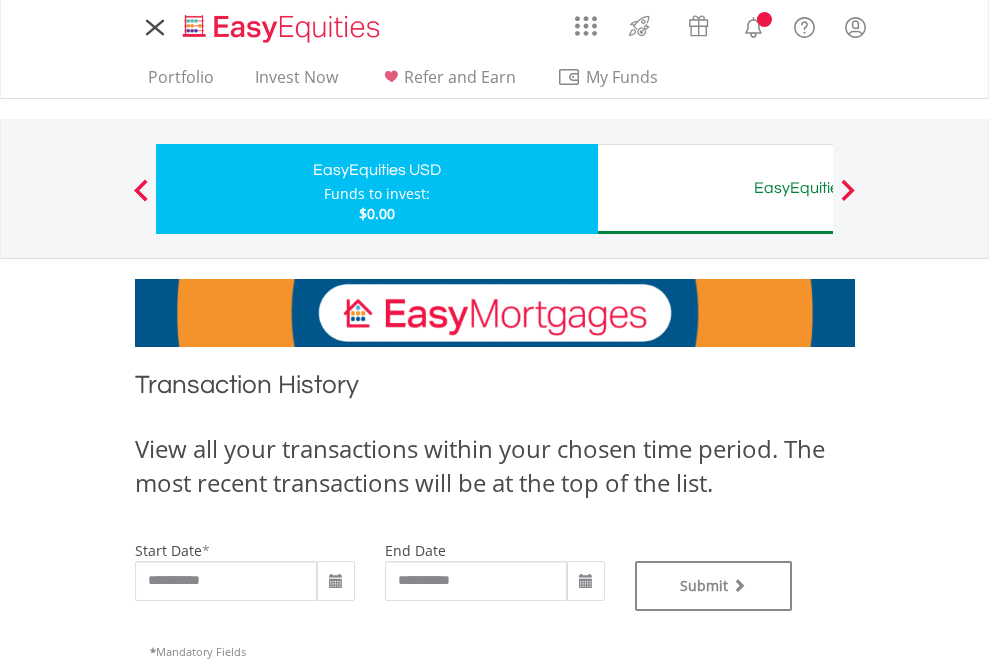 type on "**********" 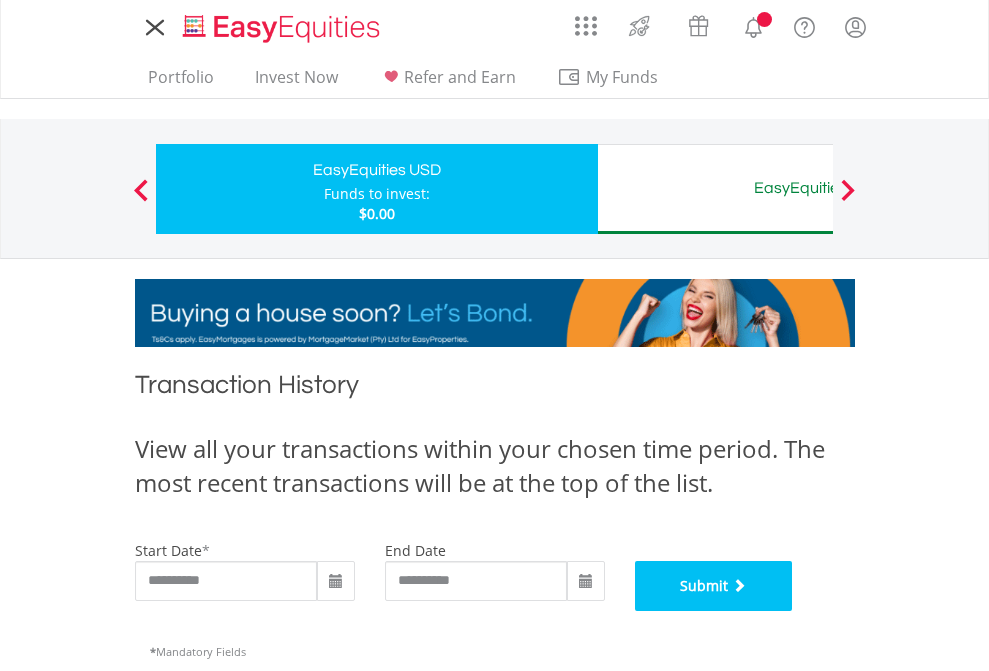 click on "Submit" at bounding box center (714, 586) 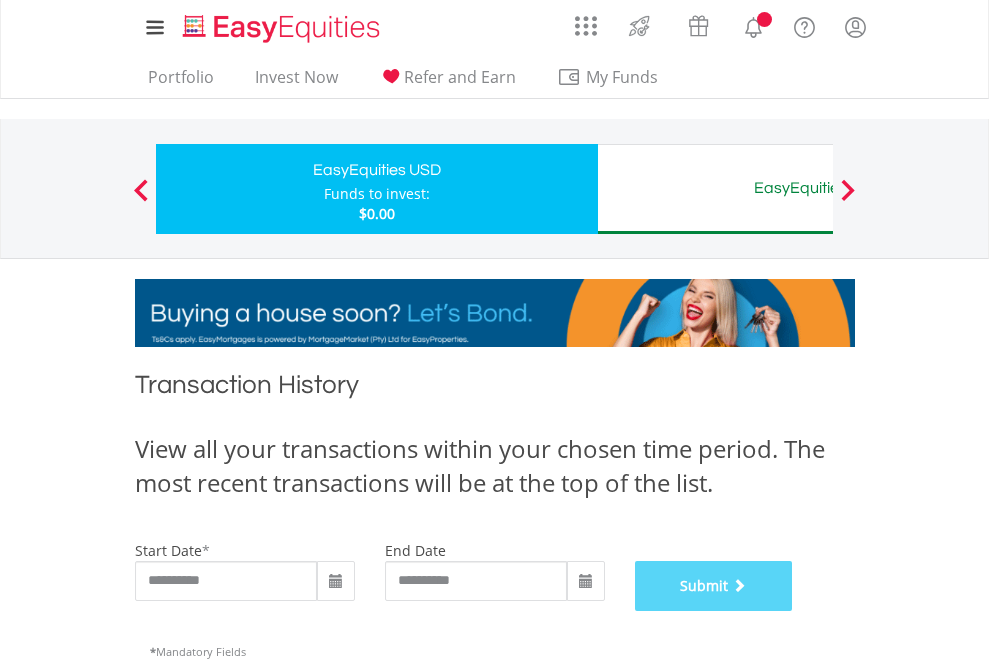 scroll, scrollTop: 811, scrollLeft: 0, axis: vertical 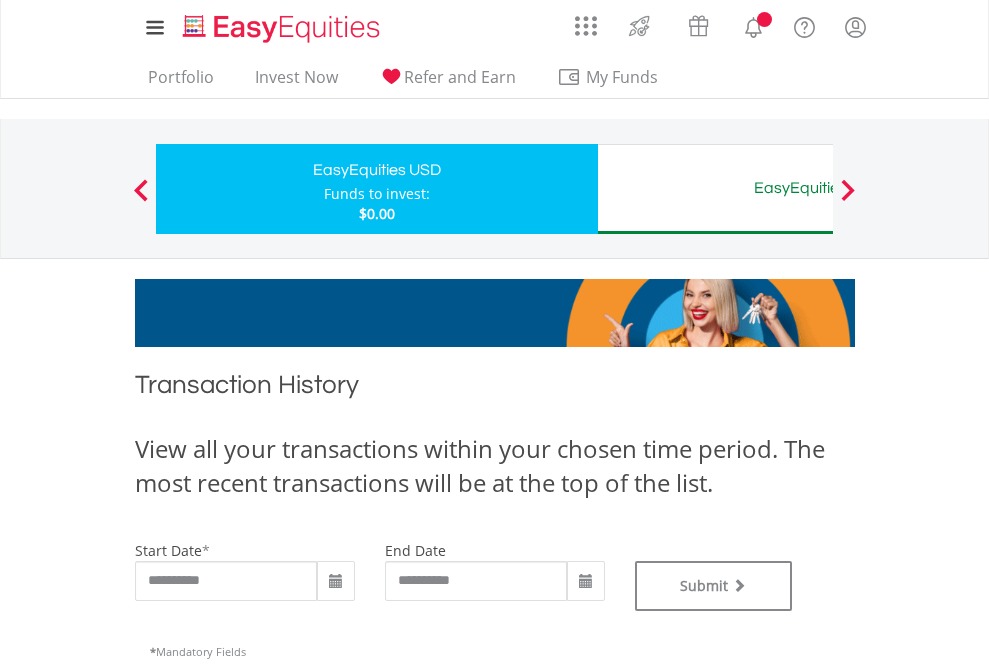 click on "EasyEquities AUD" at bounding box center (818, 188) 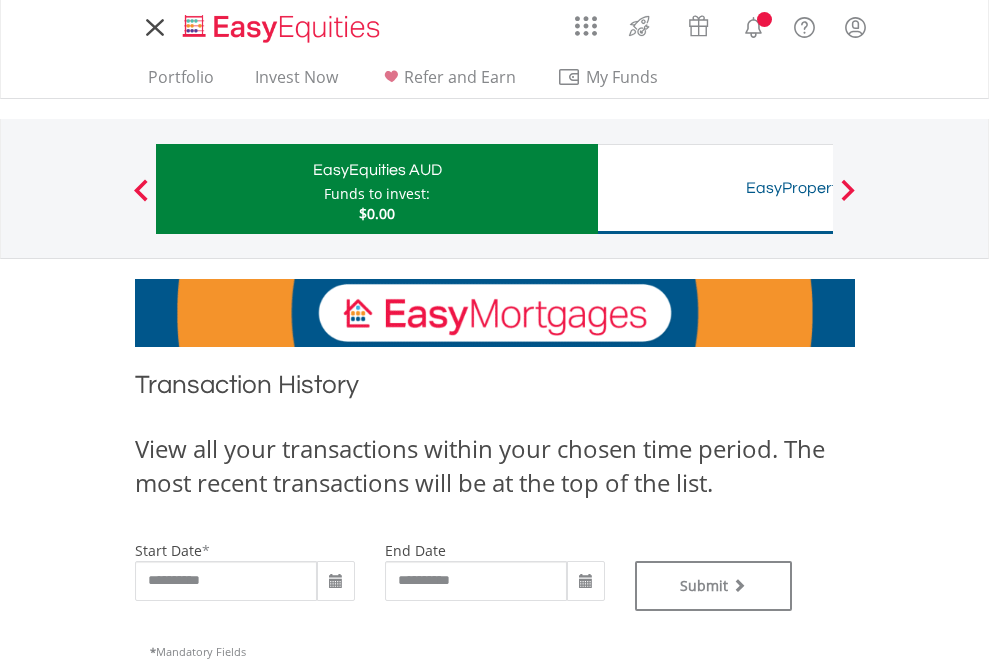 scroll, scrollTop: 0, scrollLeft: 0, axis: both 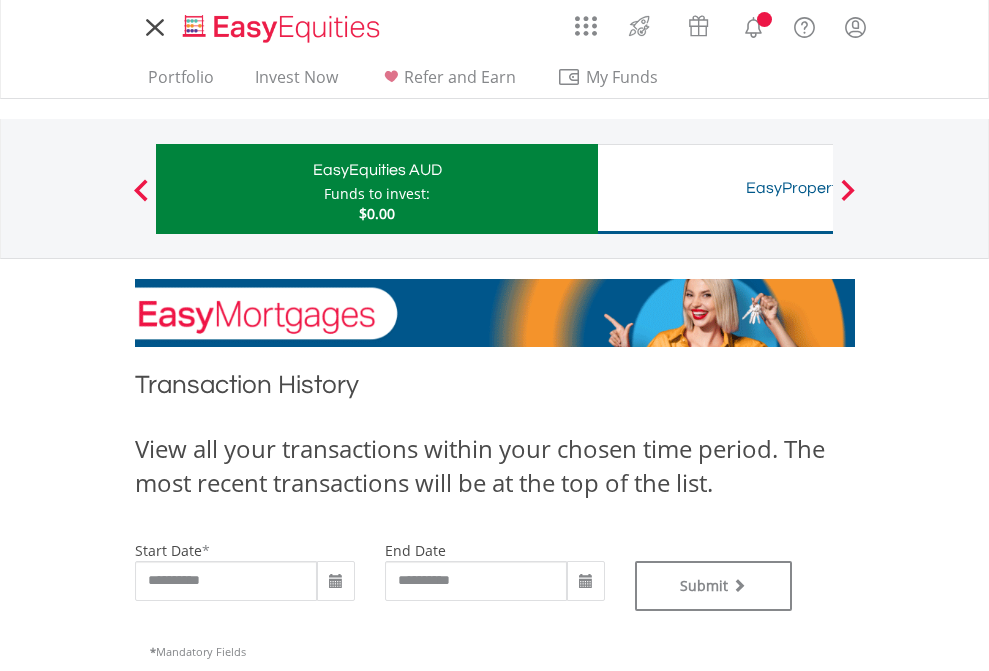 type on "**********" 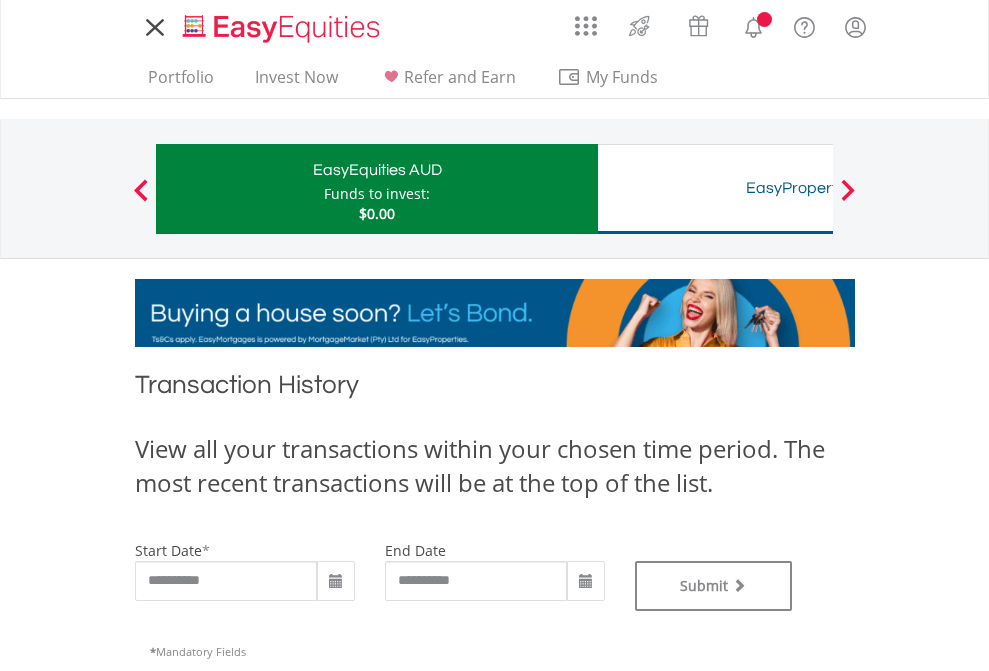 type on "**********" 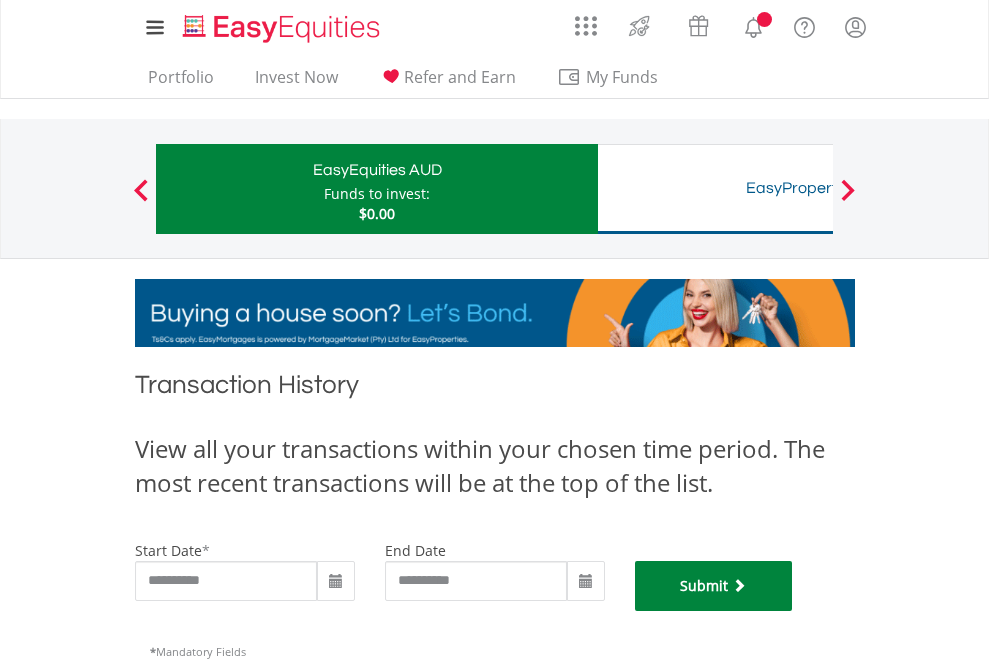 click on "Submit" at bounding box center (714, 586) 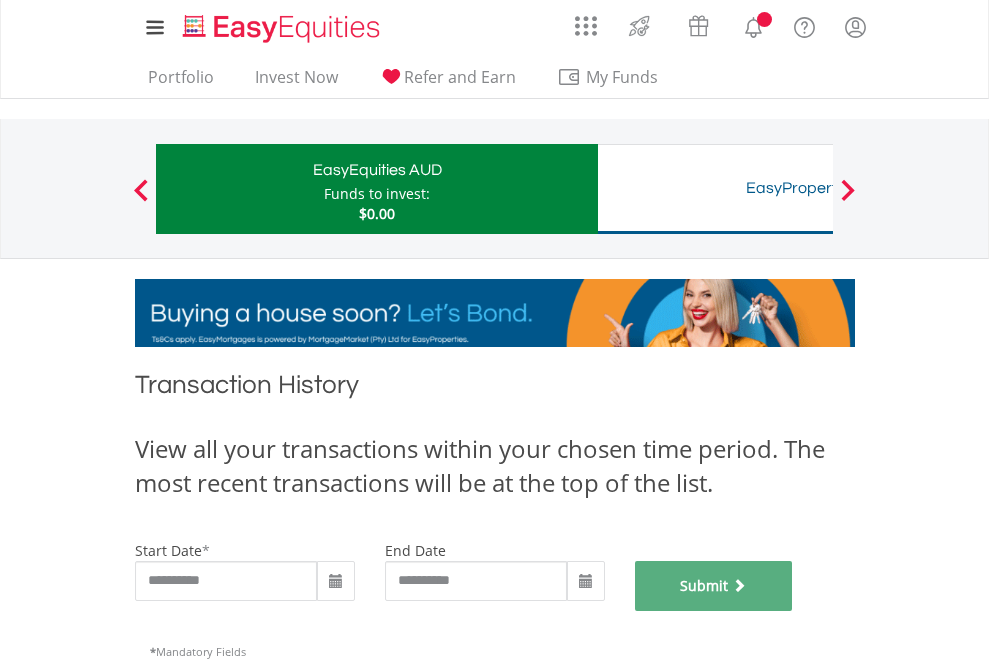scroll, scrollTop: 811, scrollLeft: 0, axis: vertical 